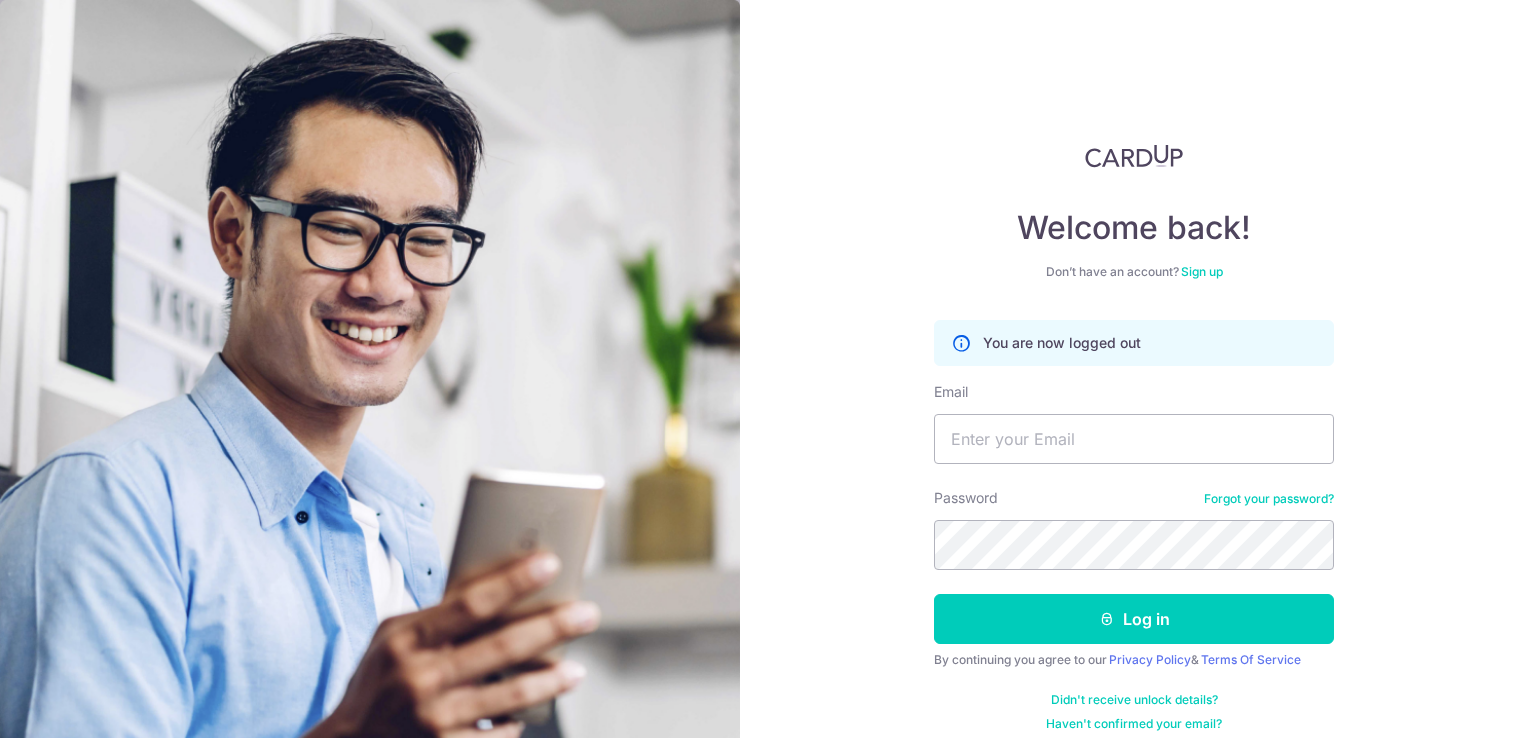 scroll, scrollTop: 0, scrollLeft: 0, axis: both 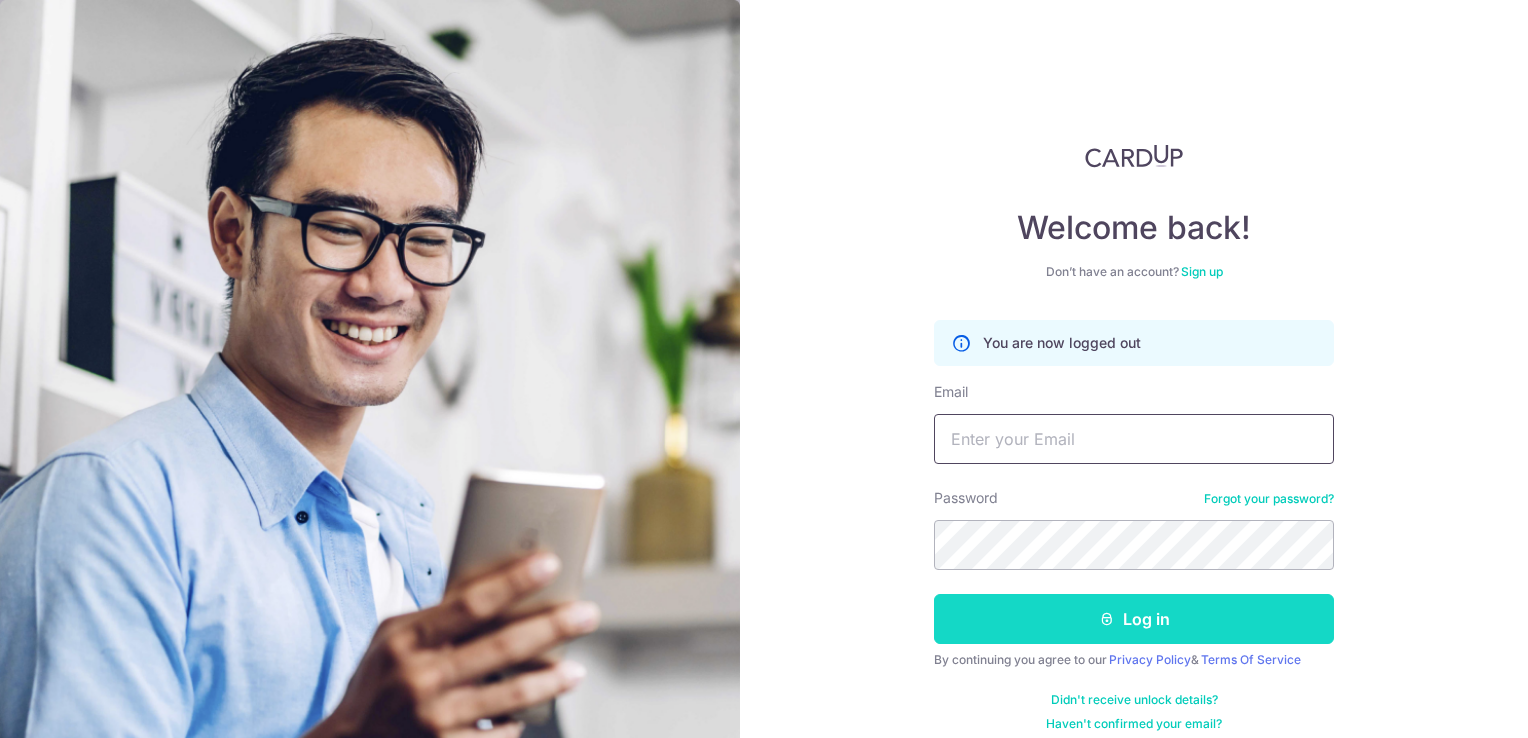 type on "pelaine@gmail.com" 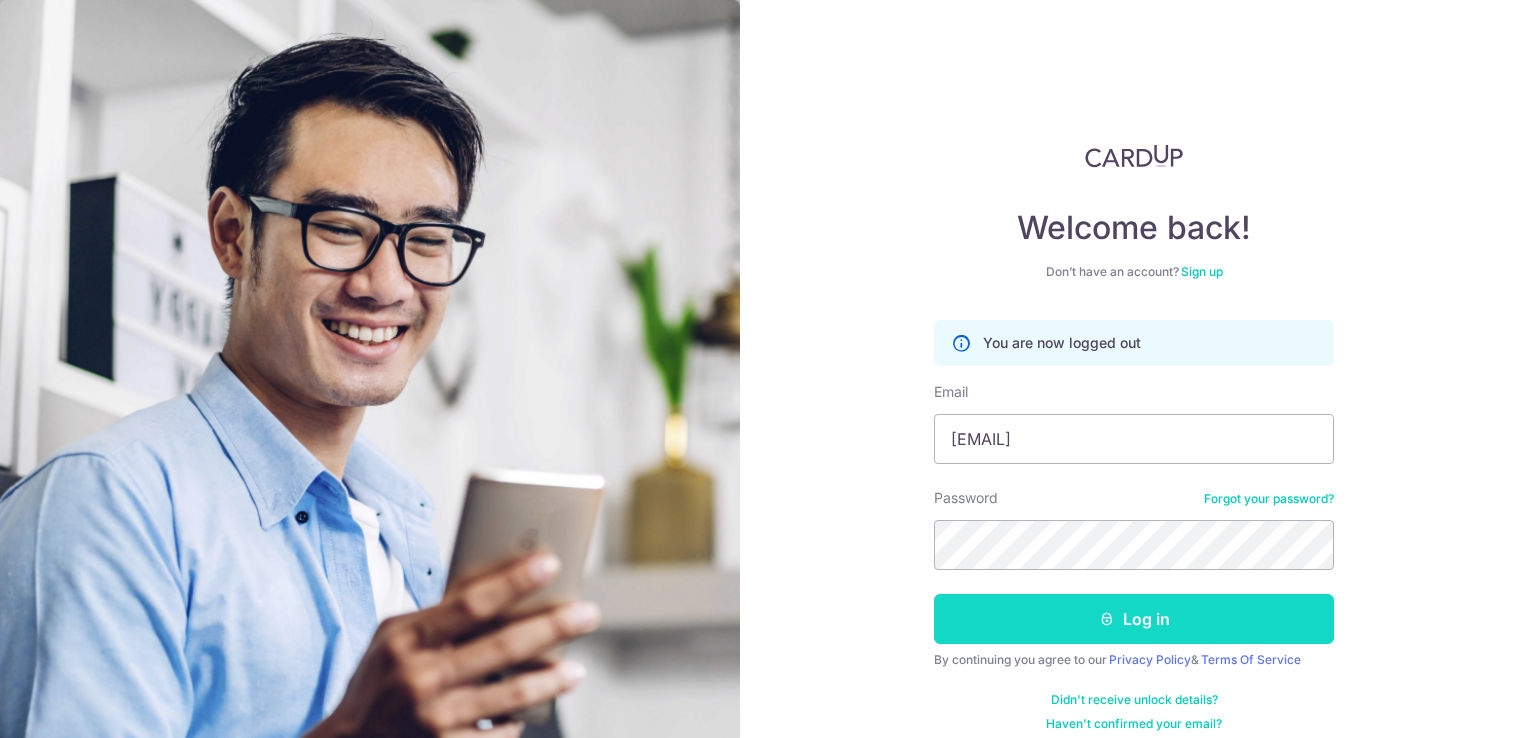 click on "Log in" at bounding box center [1134, 619] 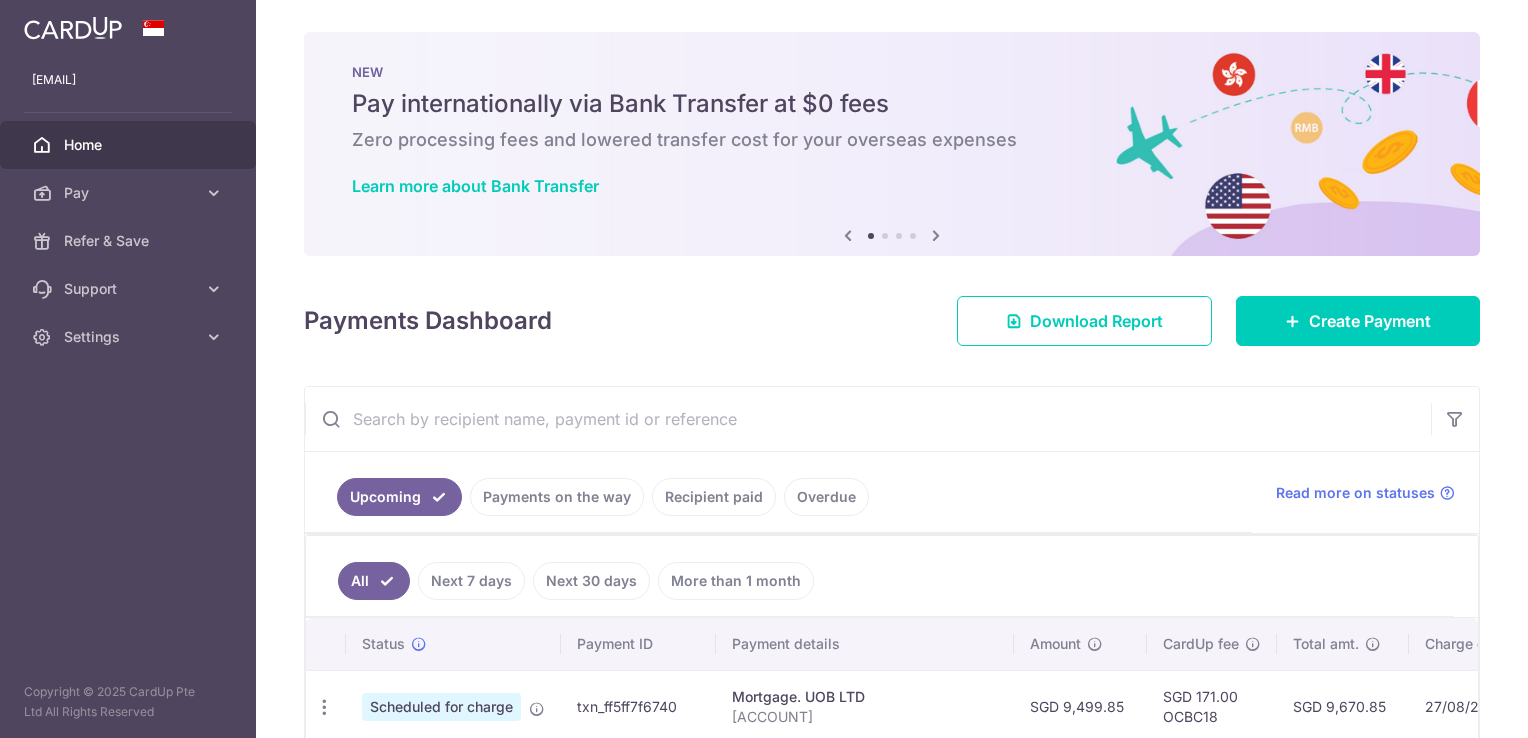 scroll, scrollTop: 0, scrollLeft: 0, axis: both 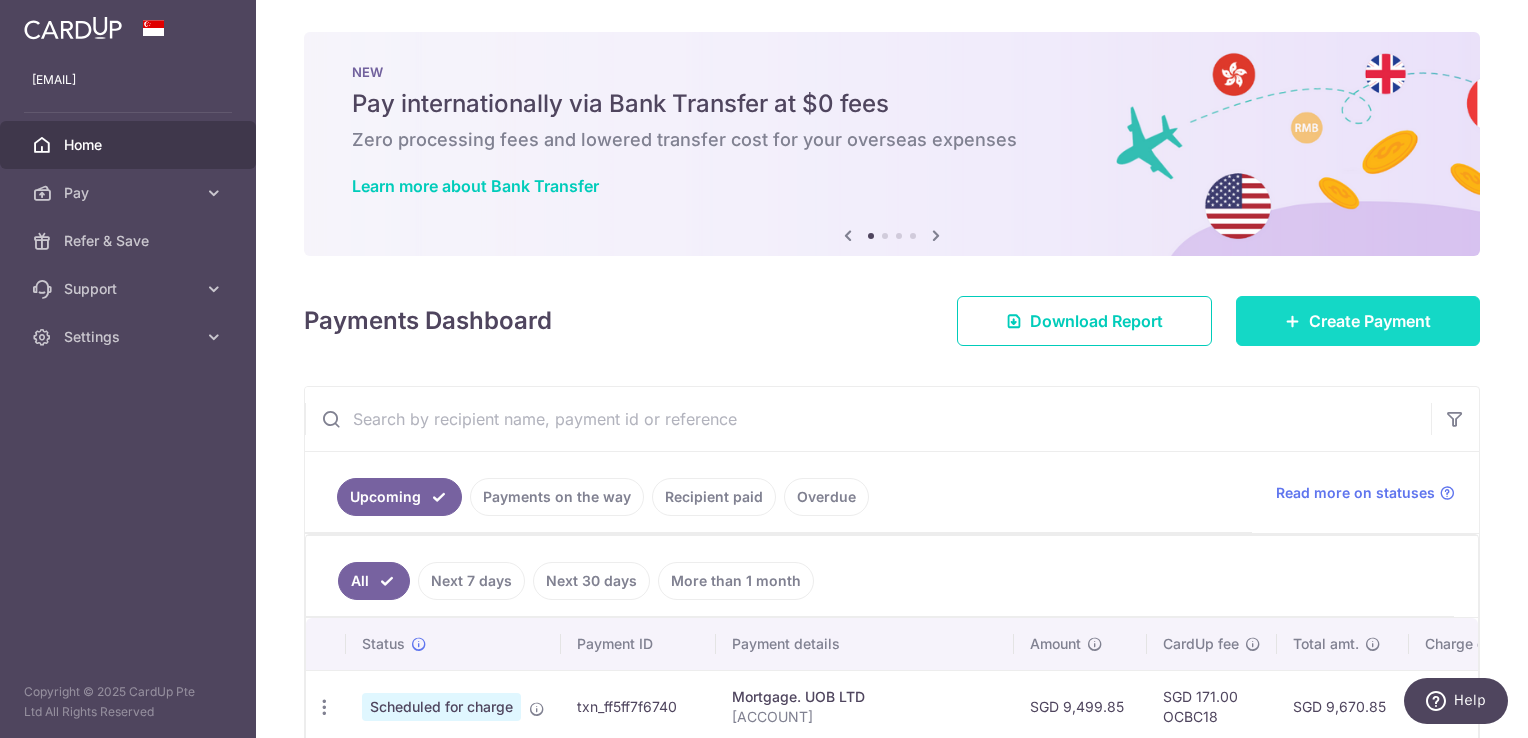 click on "Create Payment" at bounding box center (1370, 321) 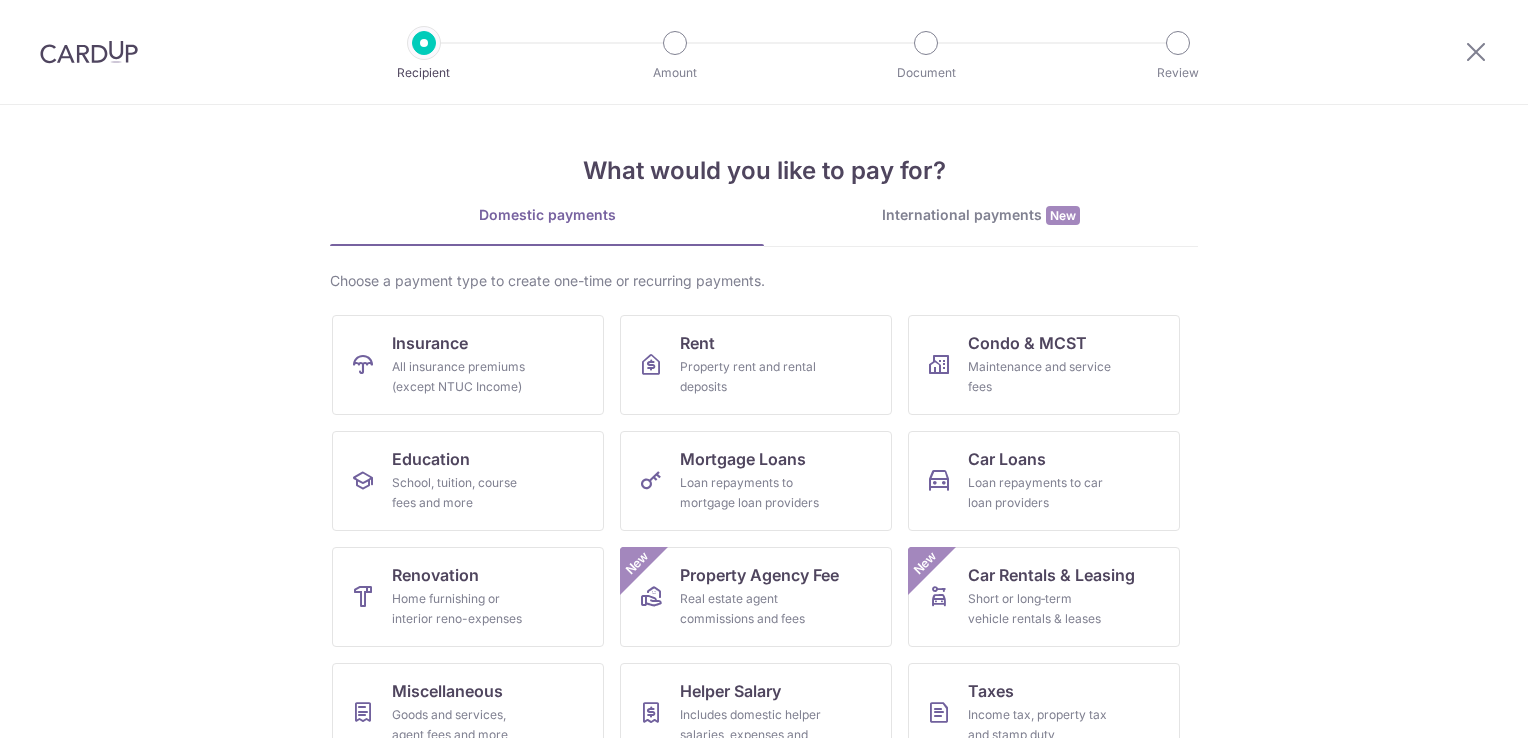 scroll, scrollTop: 0, scrollLeft: 0, axis: both 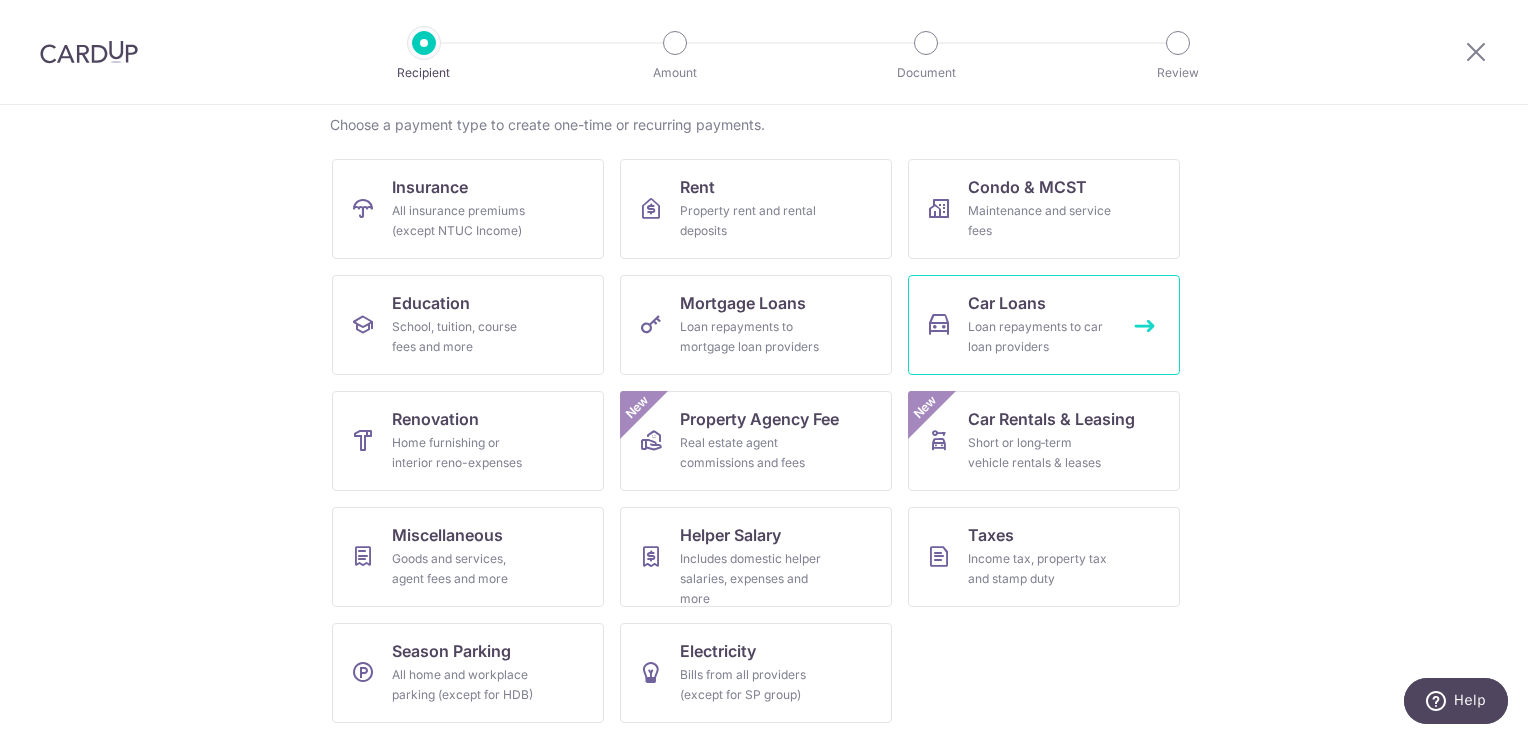 click on "Loan repayments to car loan providers" at bounding box center (1040, 337) 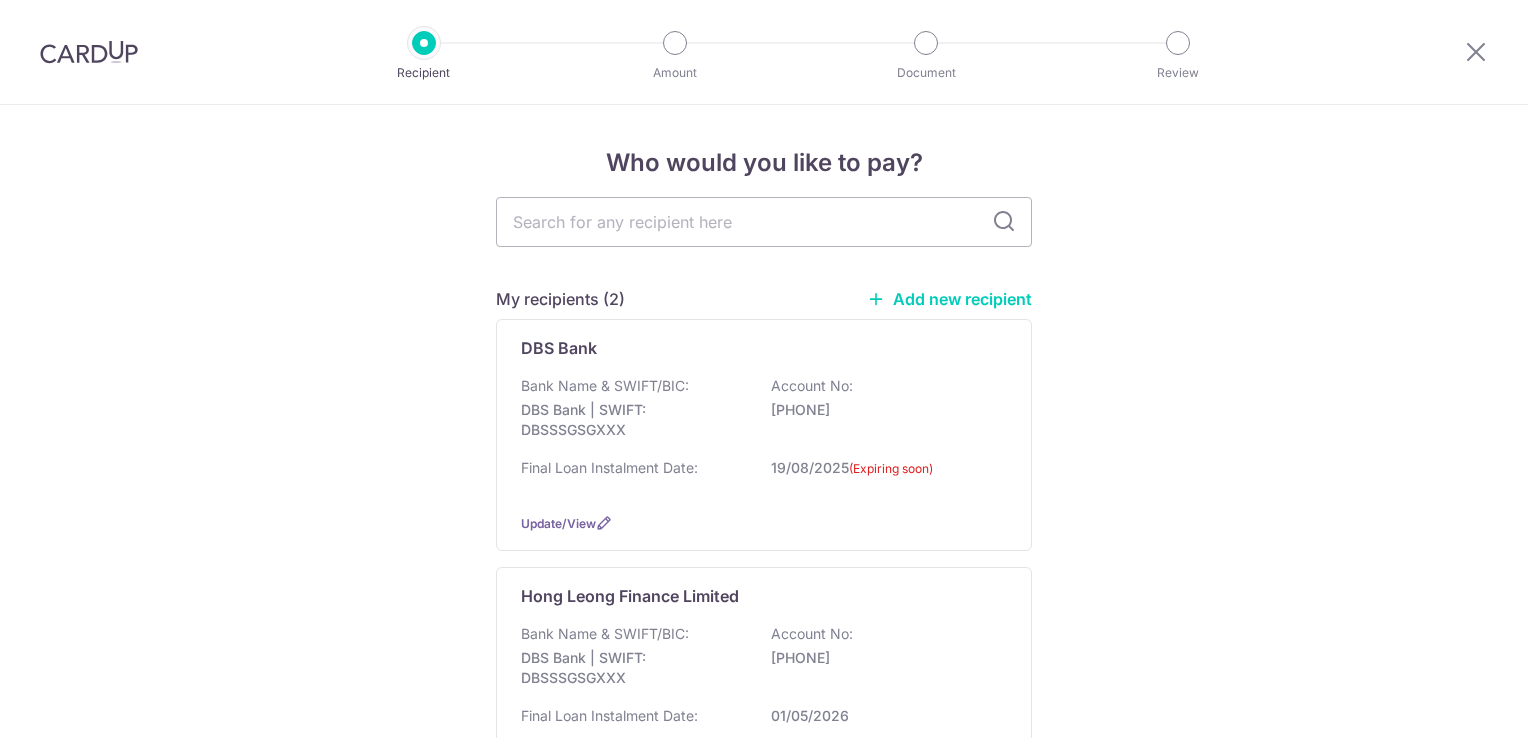 scroll, scrollTop: 0, scrollLeft: 0, axis: both 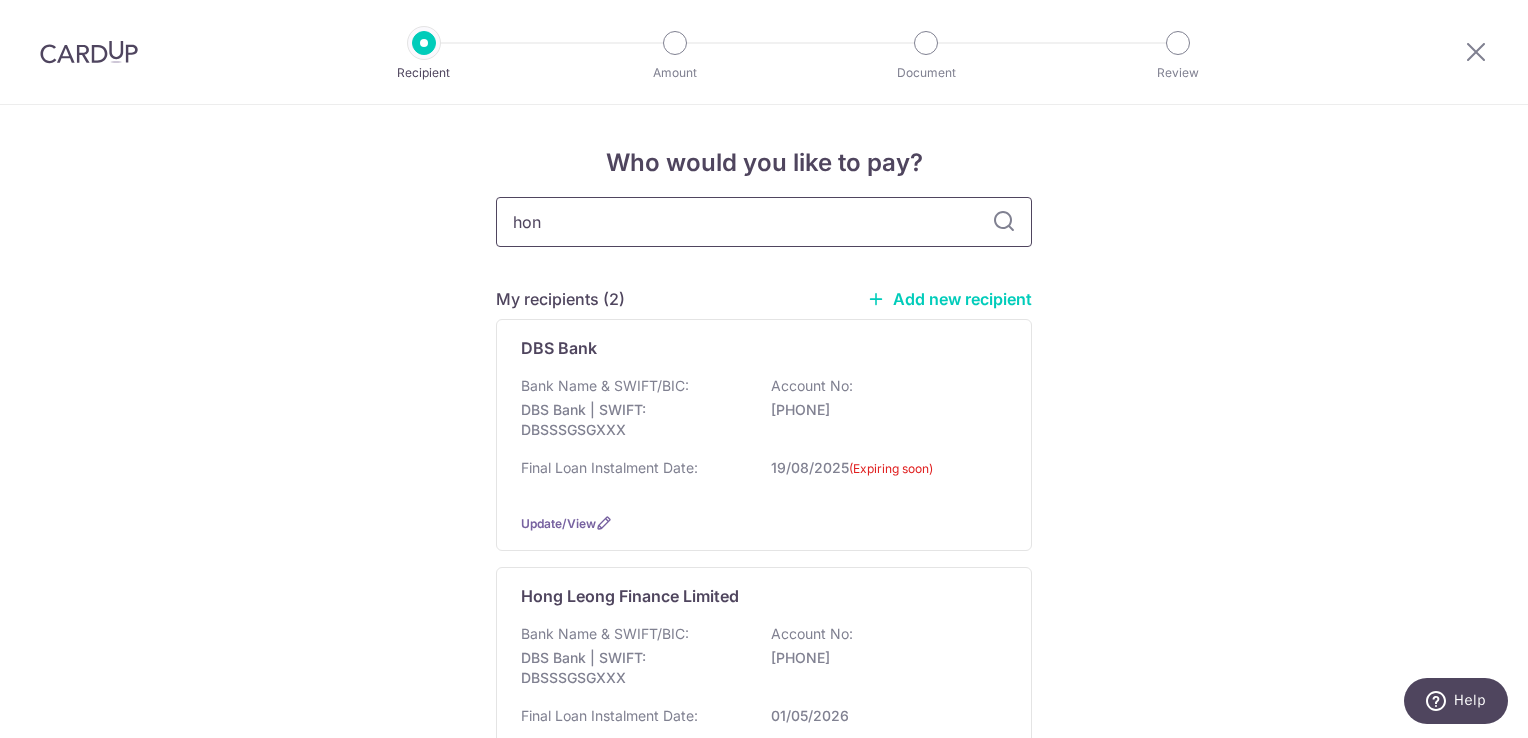 type on "hong" 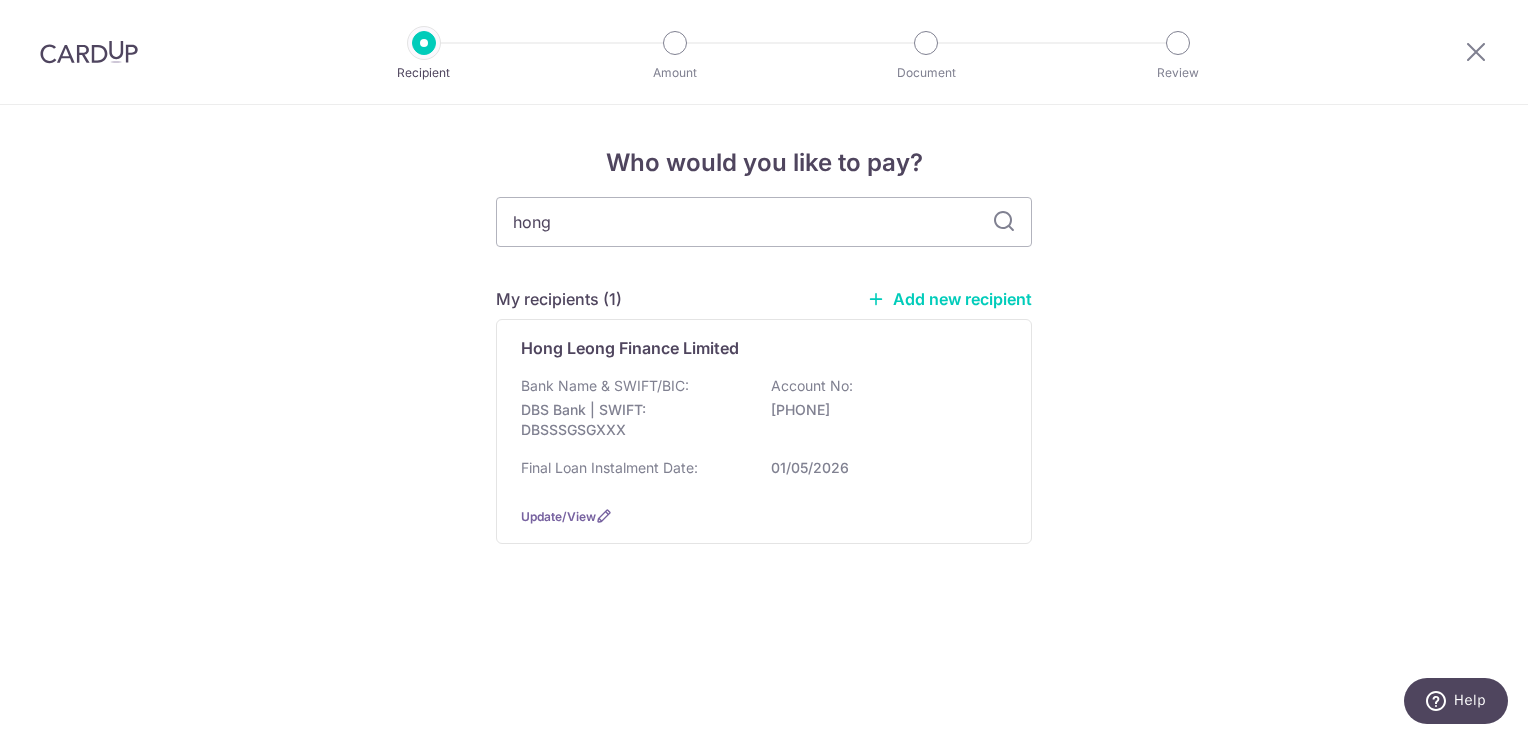 type on "hong" 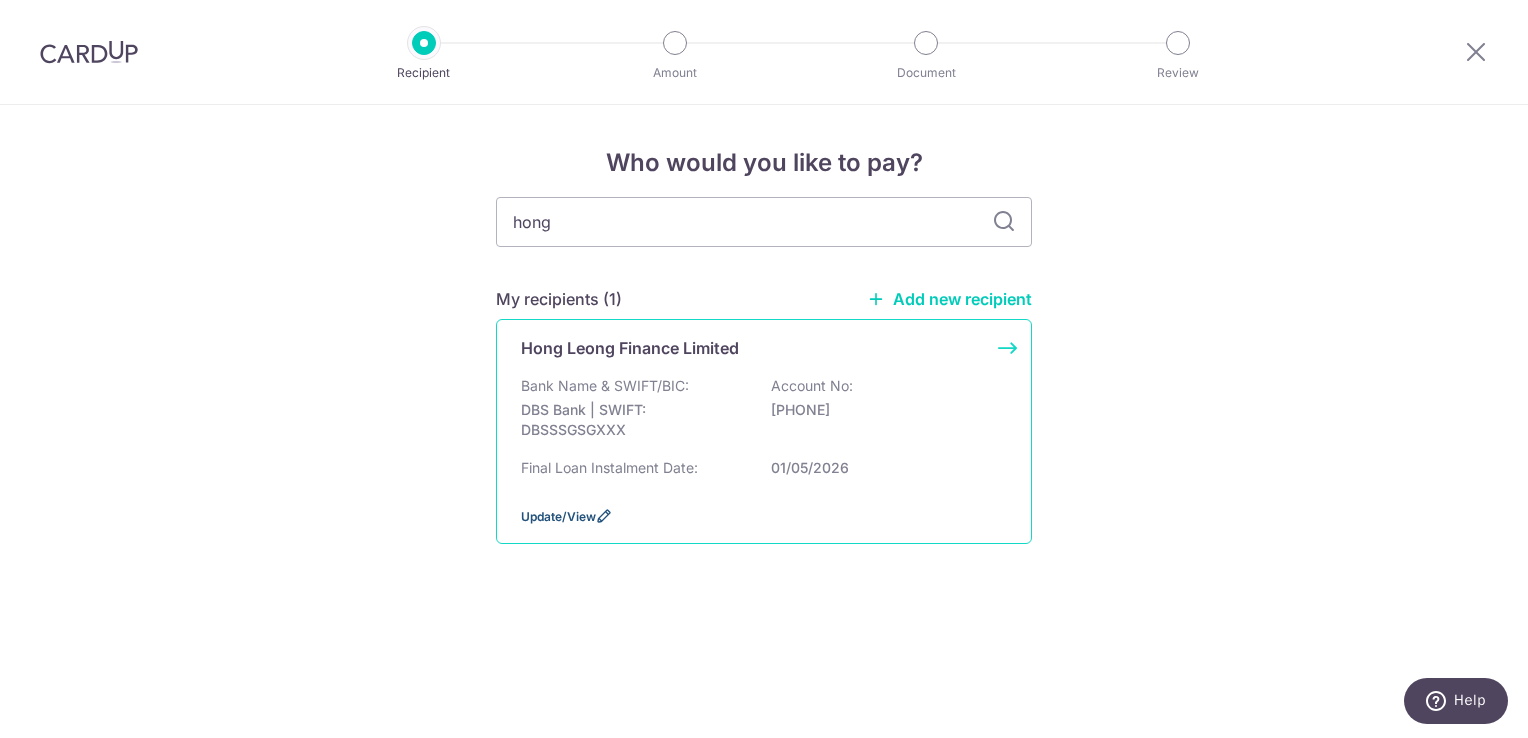 click on "Update/View" at bounding box center [558, 516] 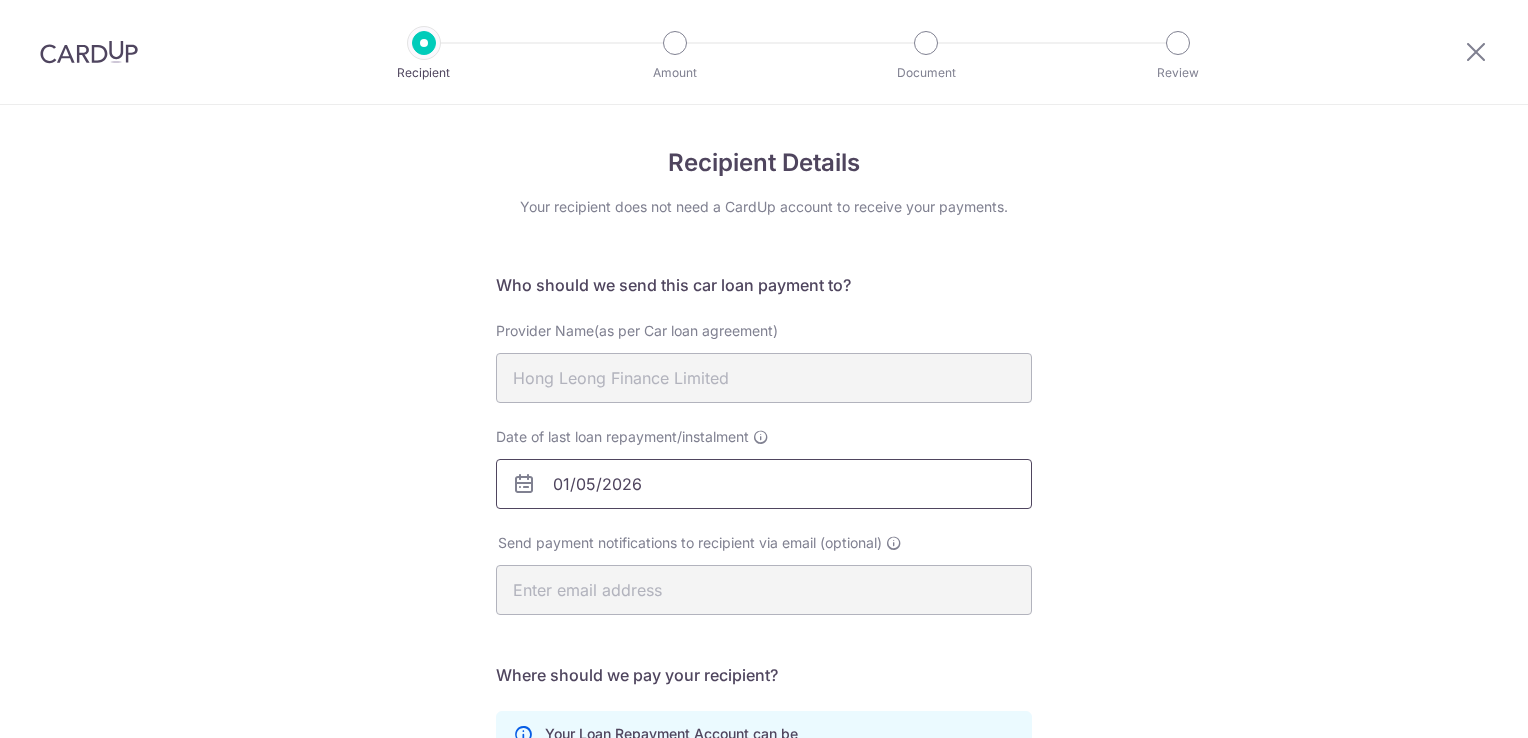 scroll, scrollTop: 0, scrollLeft: 0, axis: both 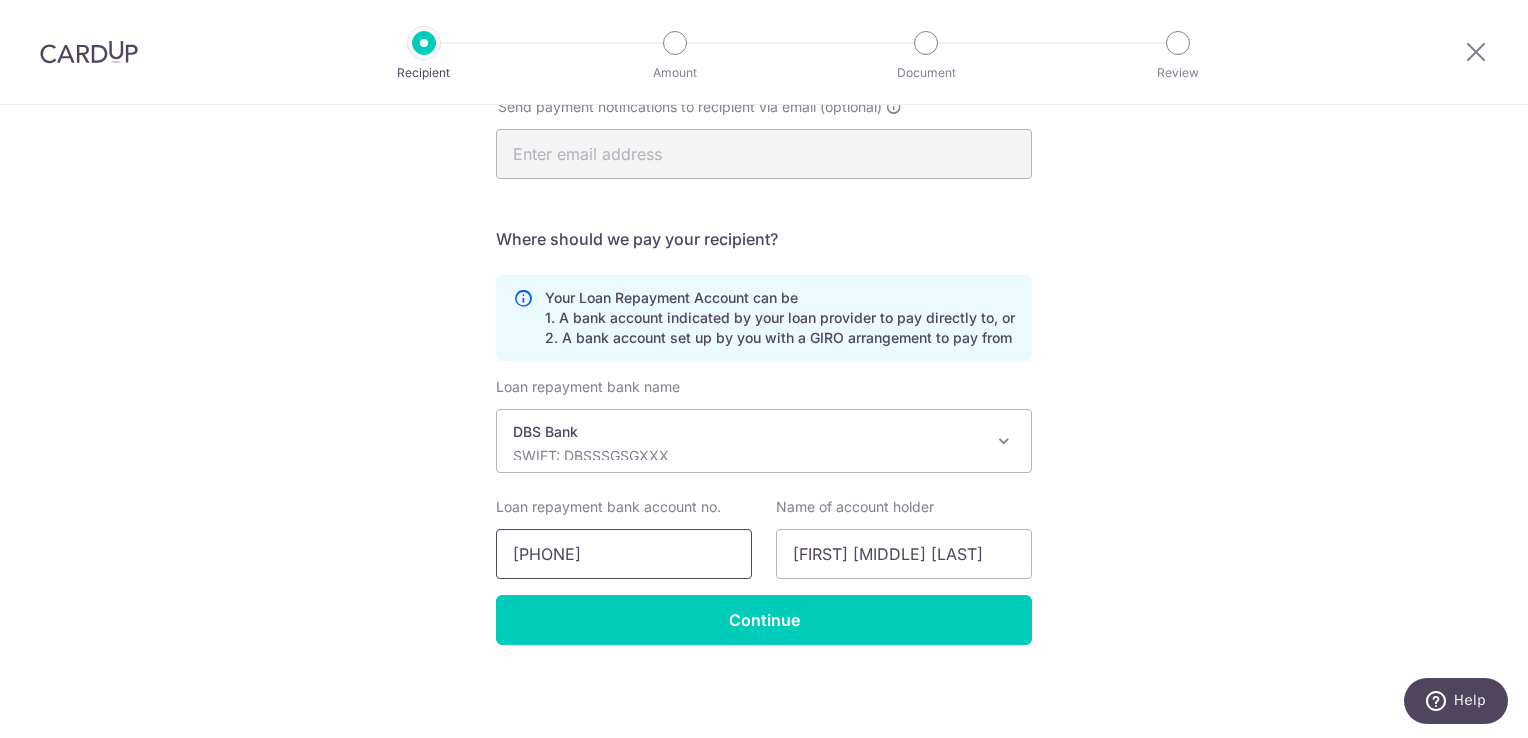 click on "[PHONE]" at bounding box center [624, 554] 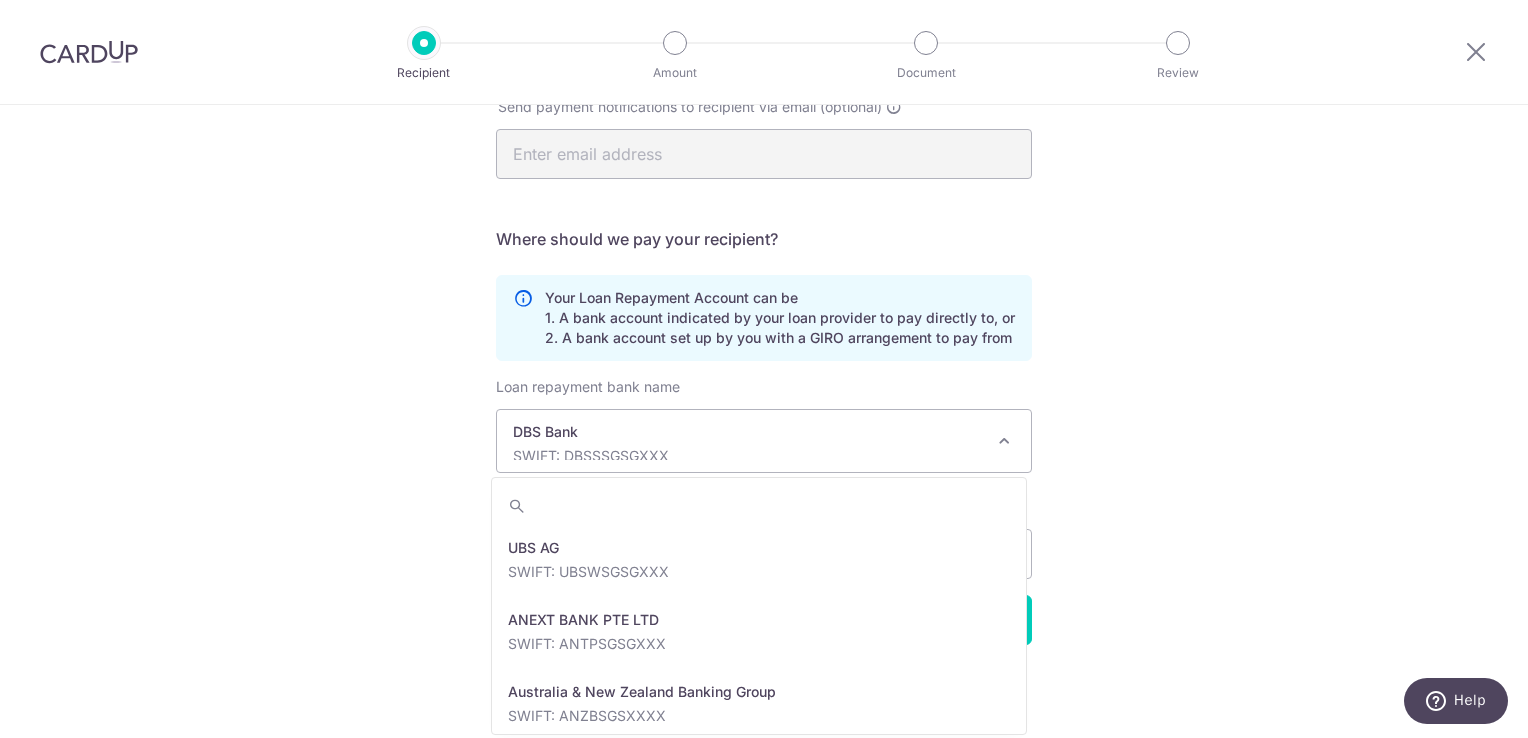 click on "DBS Bank" at bounding box center [748, 432] 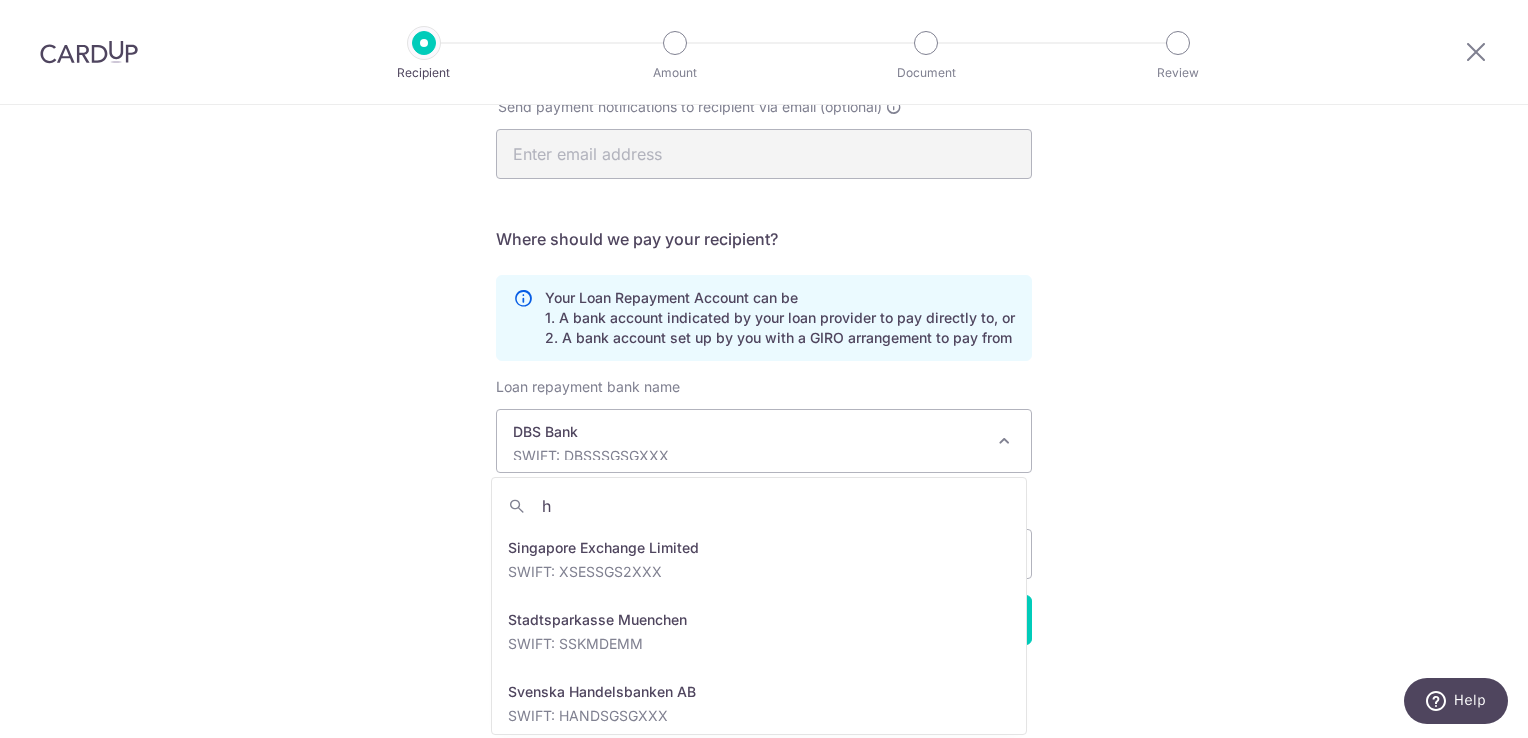 scroll, scrollTop: 0, scrollLeft: 0, axis: both 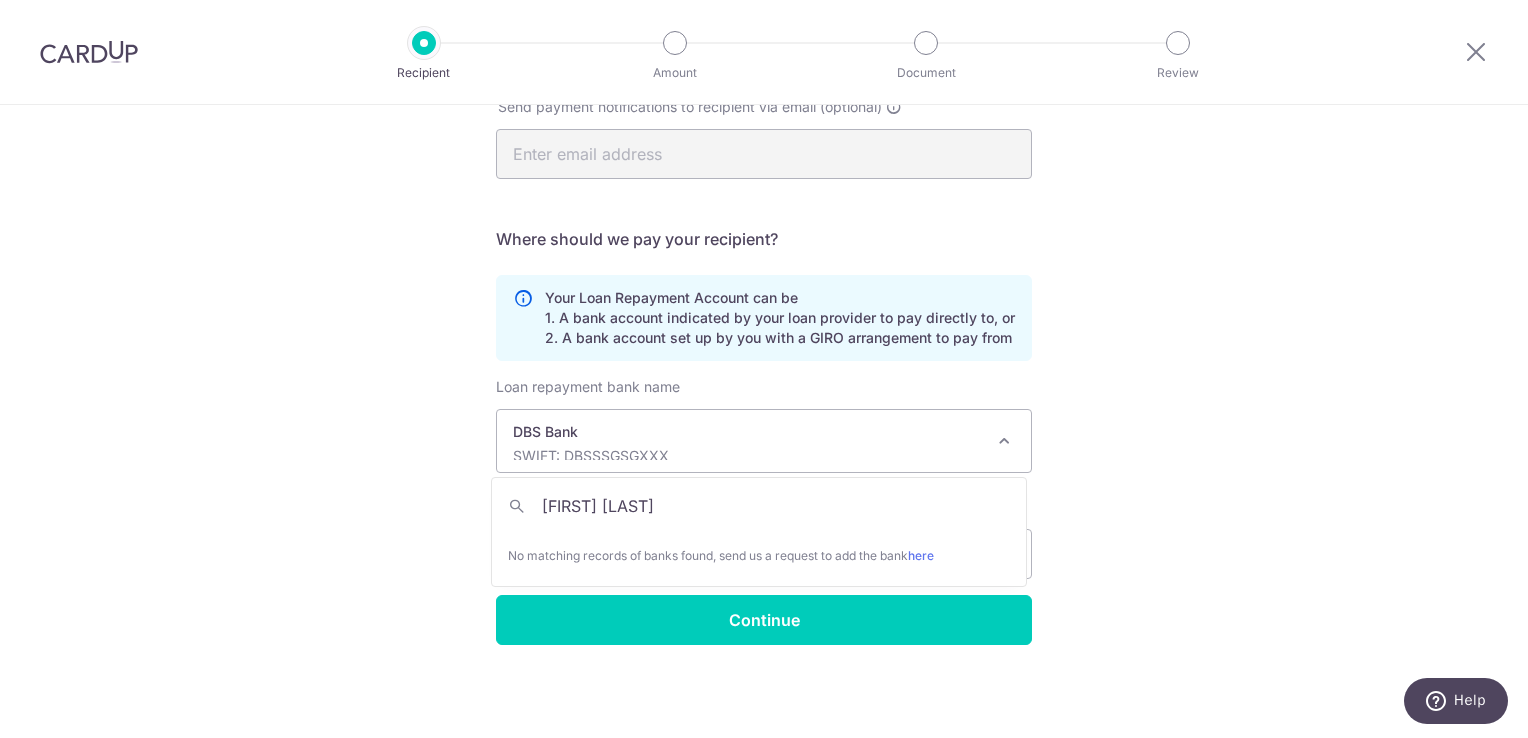 type on "hong leong" 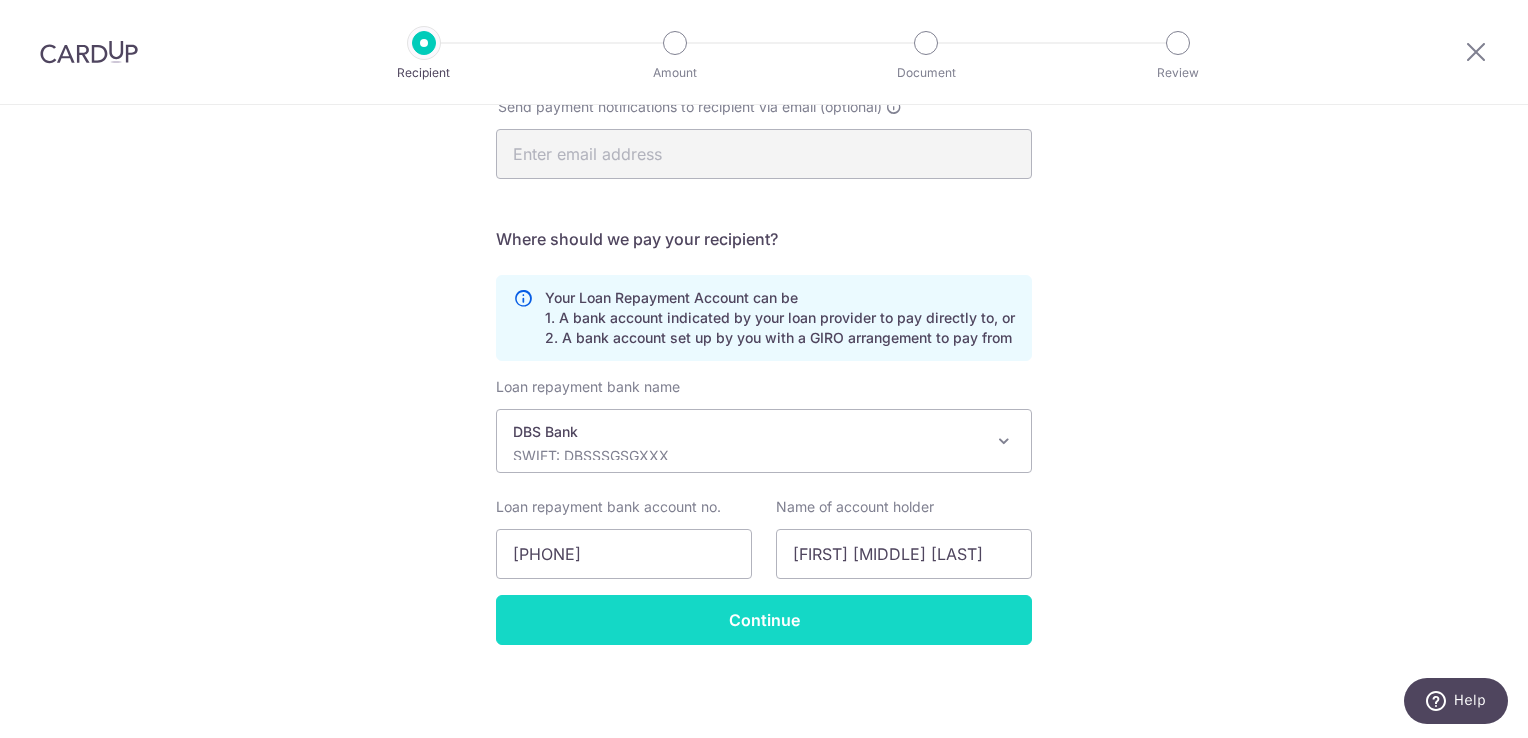 click on "Continue" at bounding box center (764, 620) 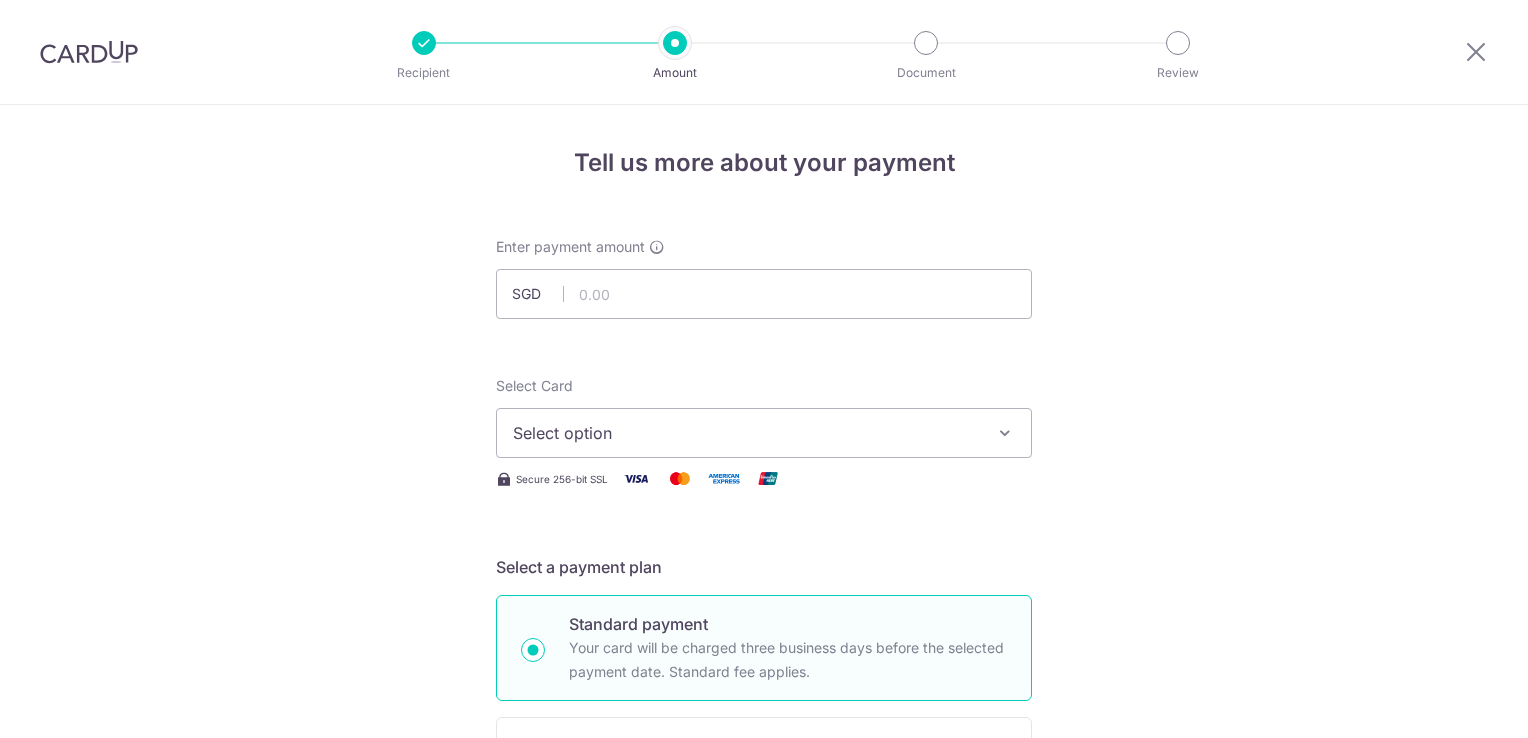 scroll, scrollTop: 0, scrollLeft: 0, axis: both 